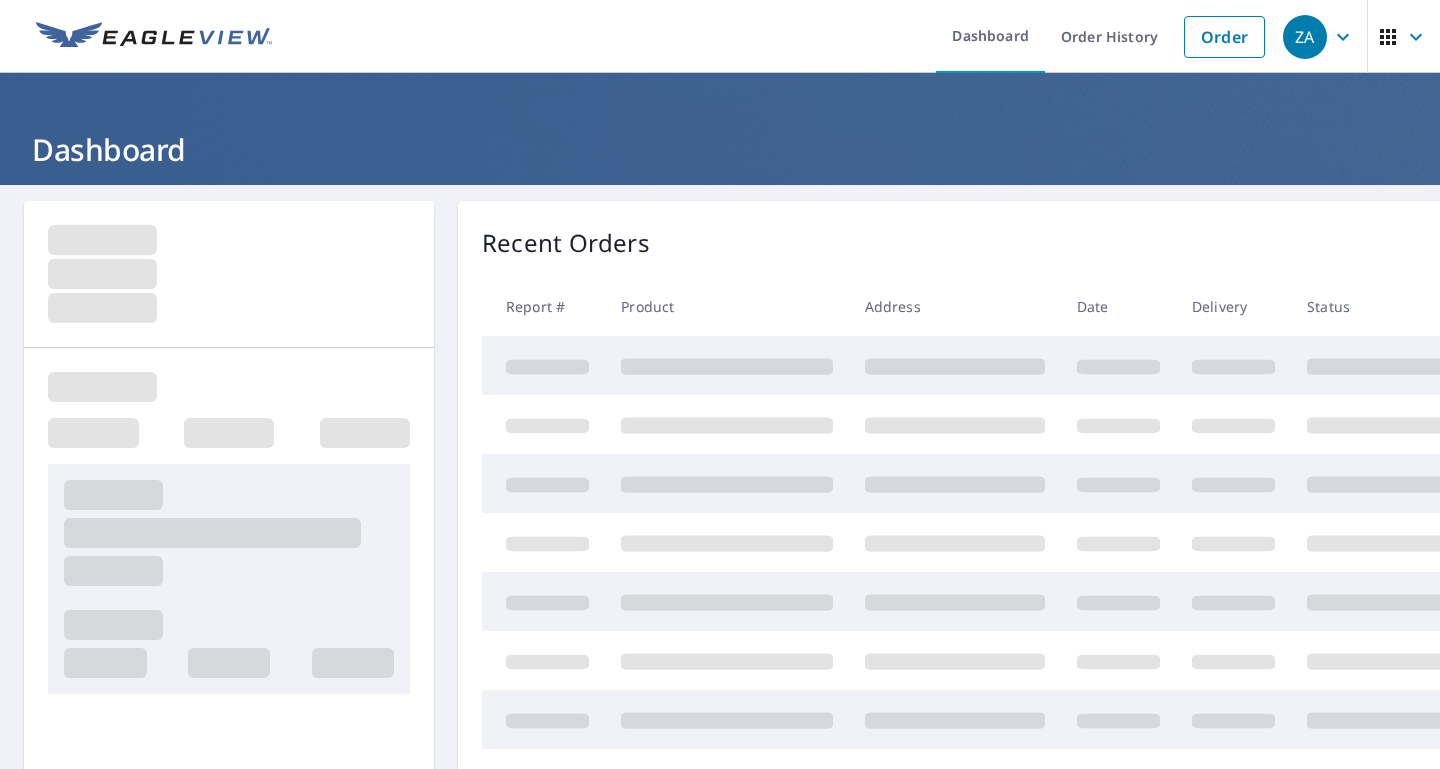 scroll, scrollTop: 0, scrollLeft: 0, axis: both 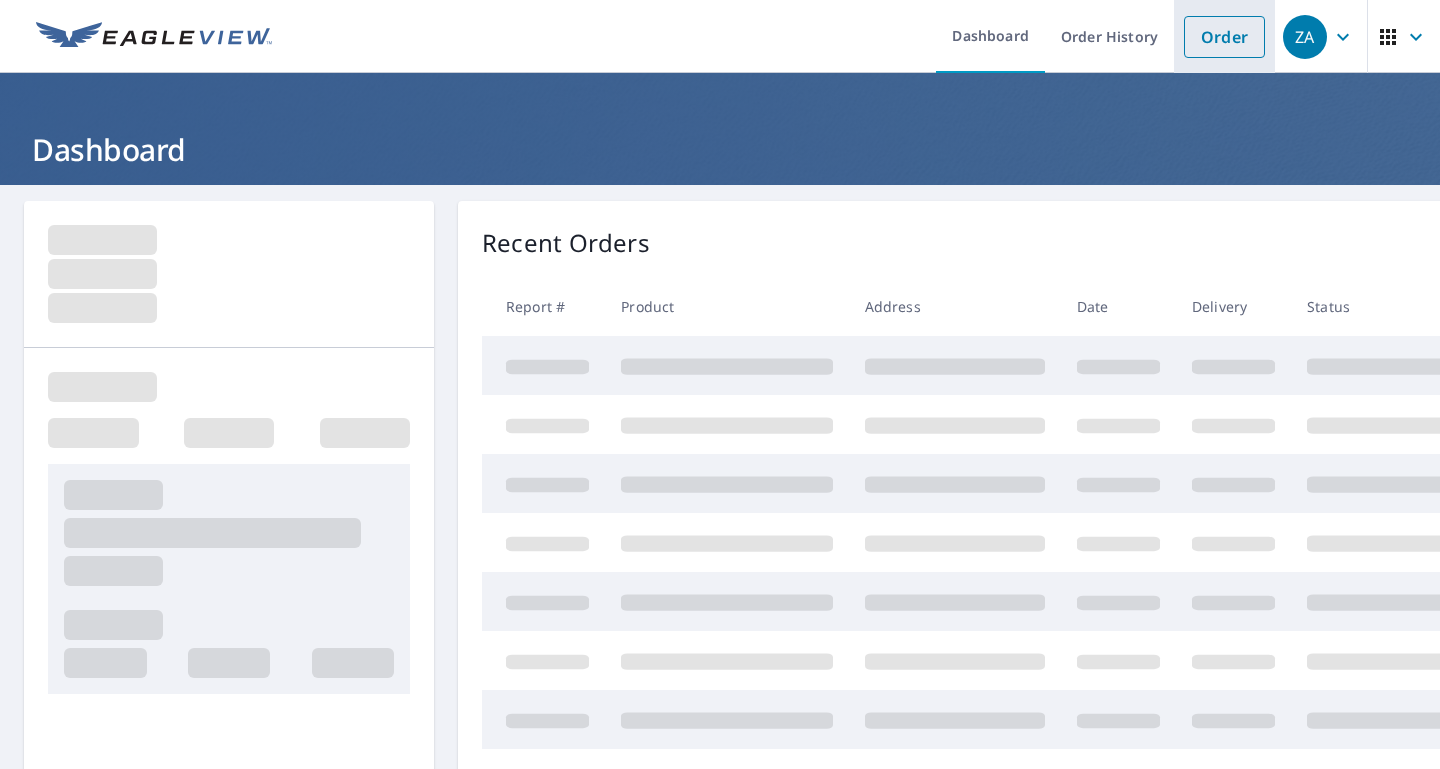 click on "Order" at bounding box center [1224, 37] 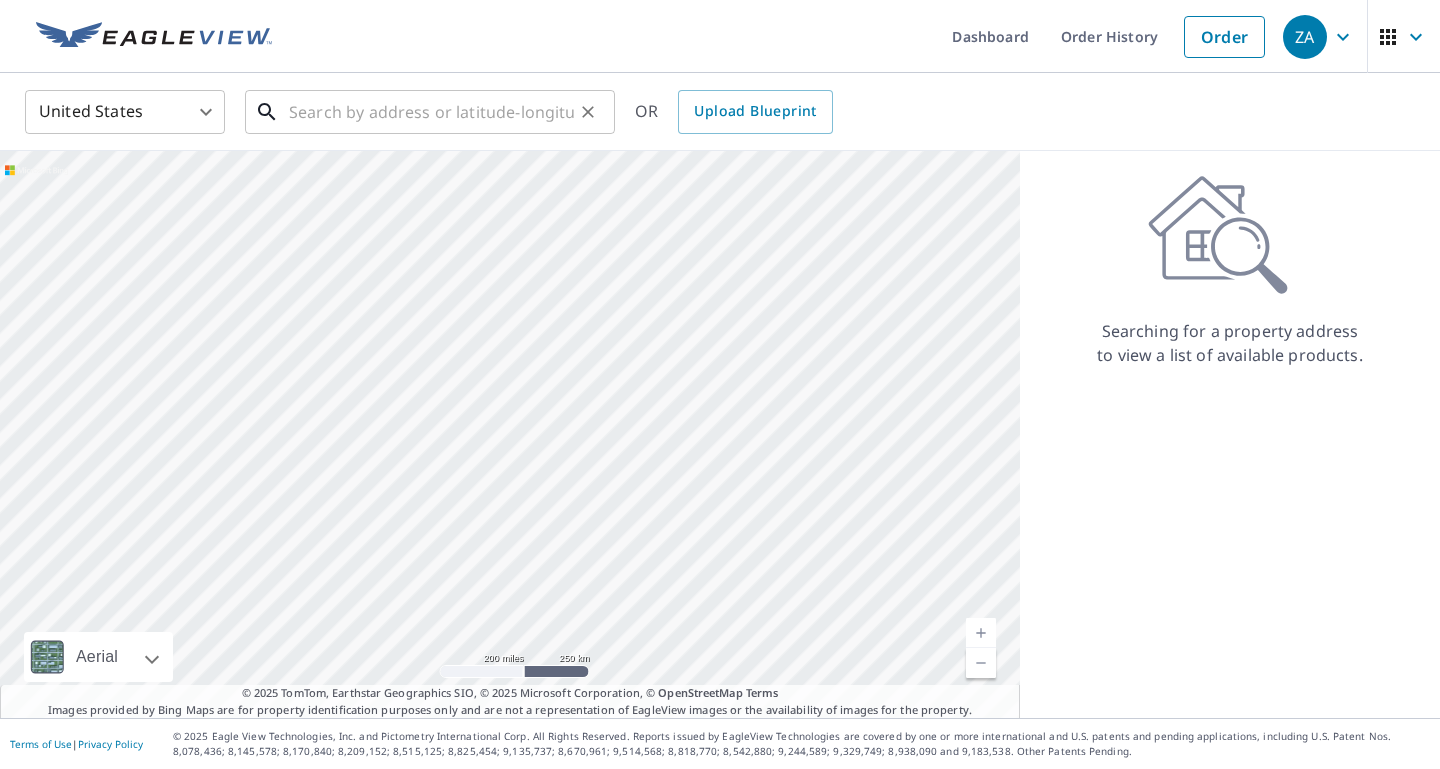 click at bounding box center [431, 112] 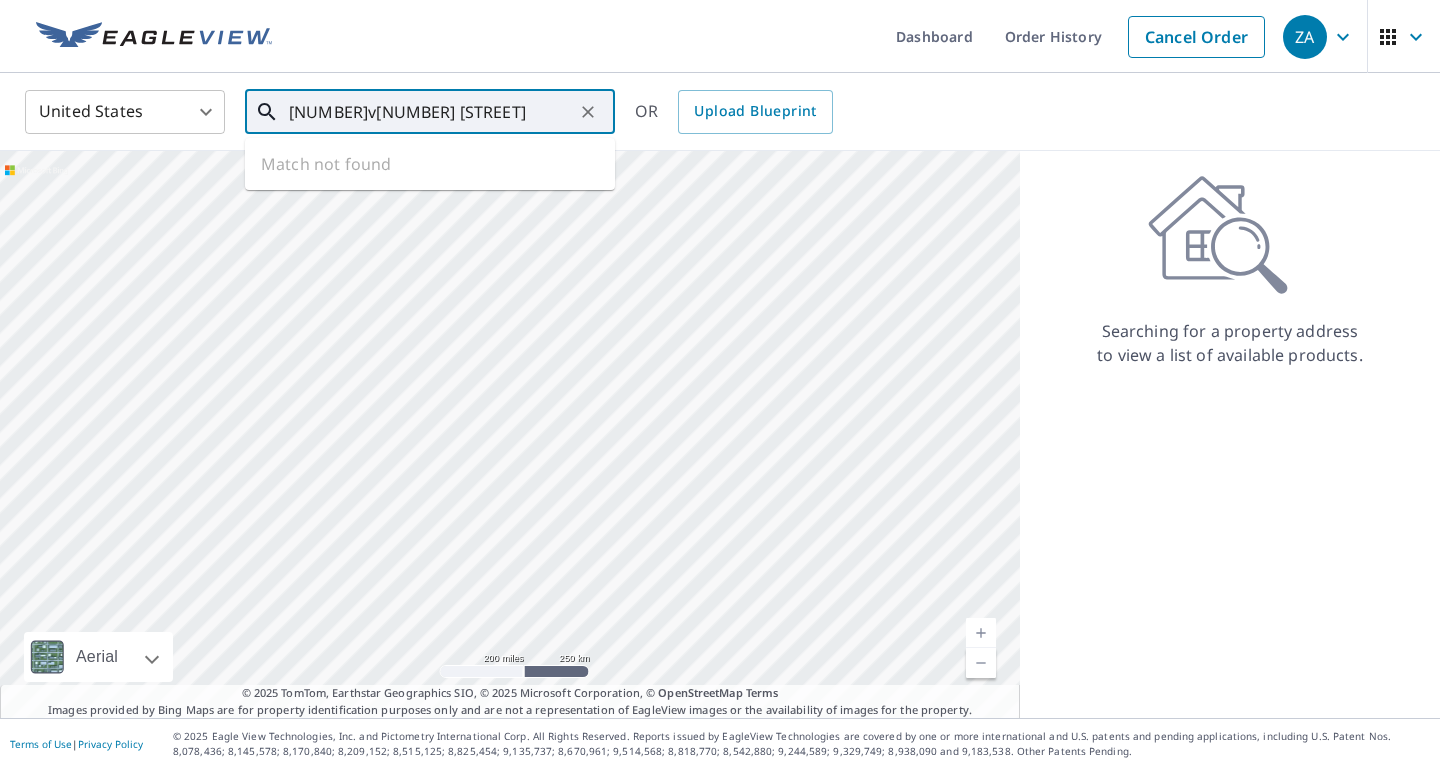 click on "[NUMBER]v[NUMBER] [STREET]" at bounding box center (431, 112) 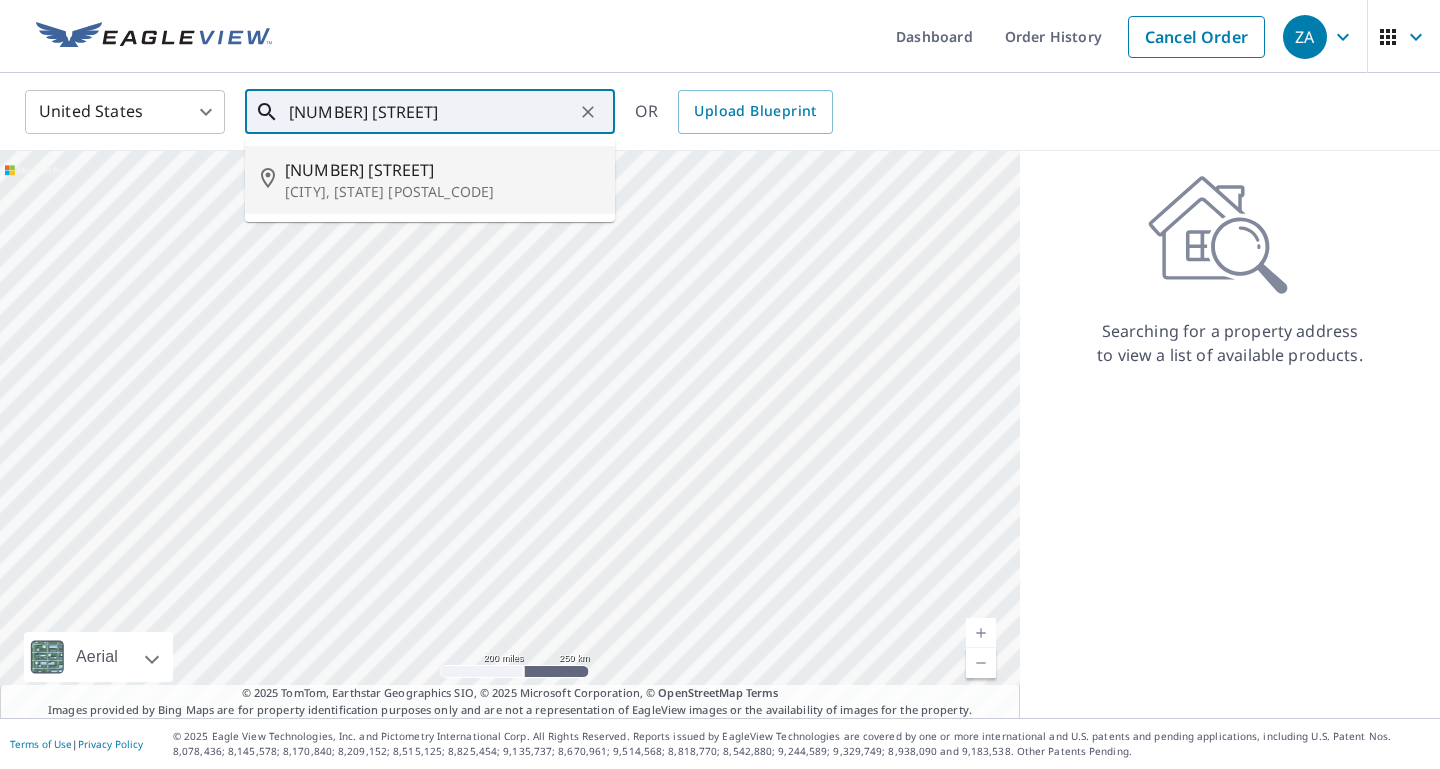 click on "[NUMBER] [STREET]" at bounding box center (442, 170) 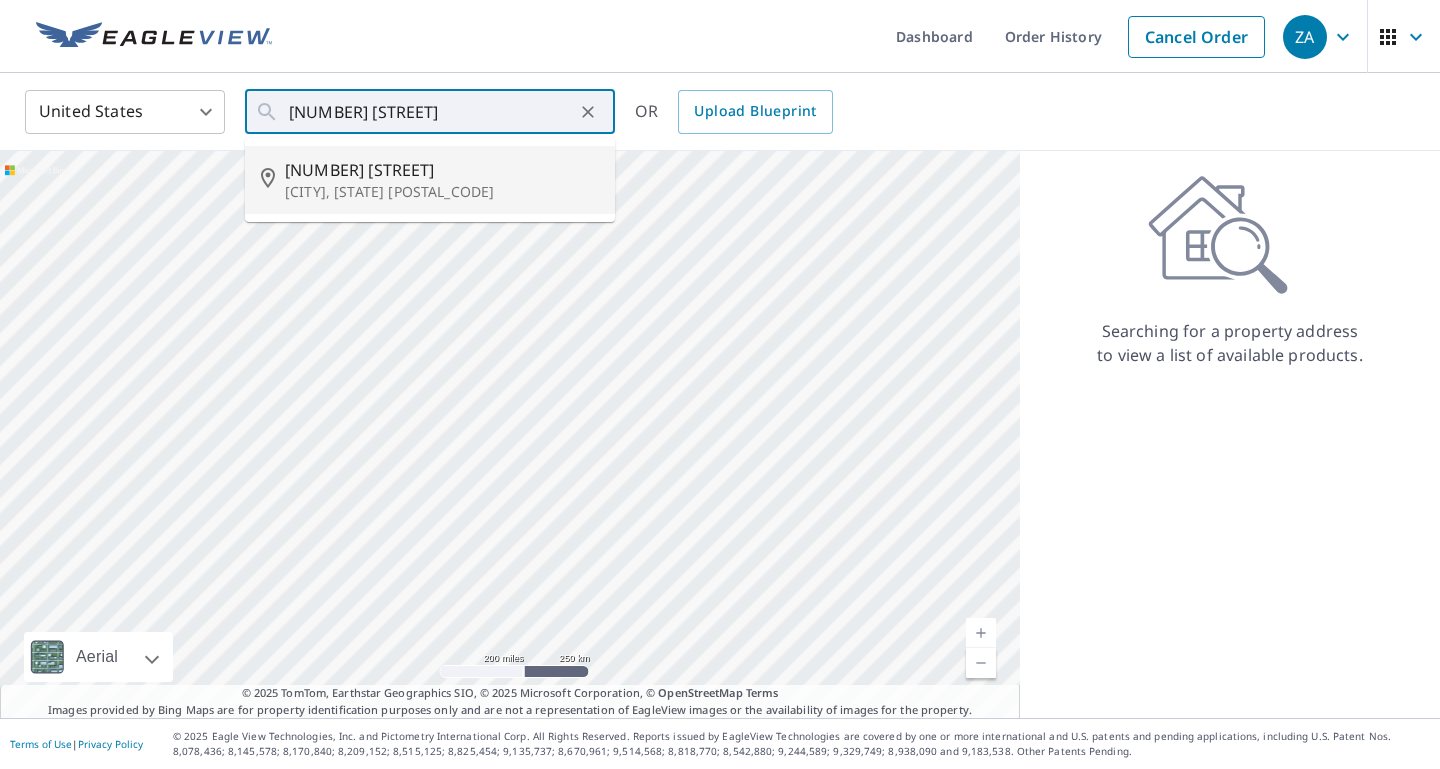 type on "[NUMBER] [STREET] [CITY], [STATE] [POSTAL_CODE]" 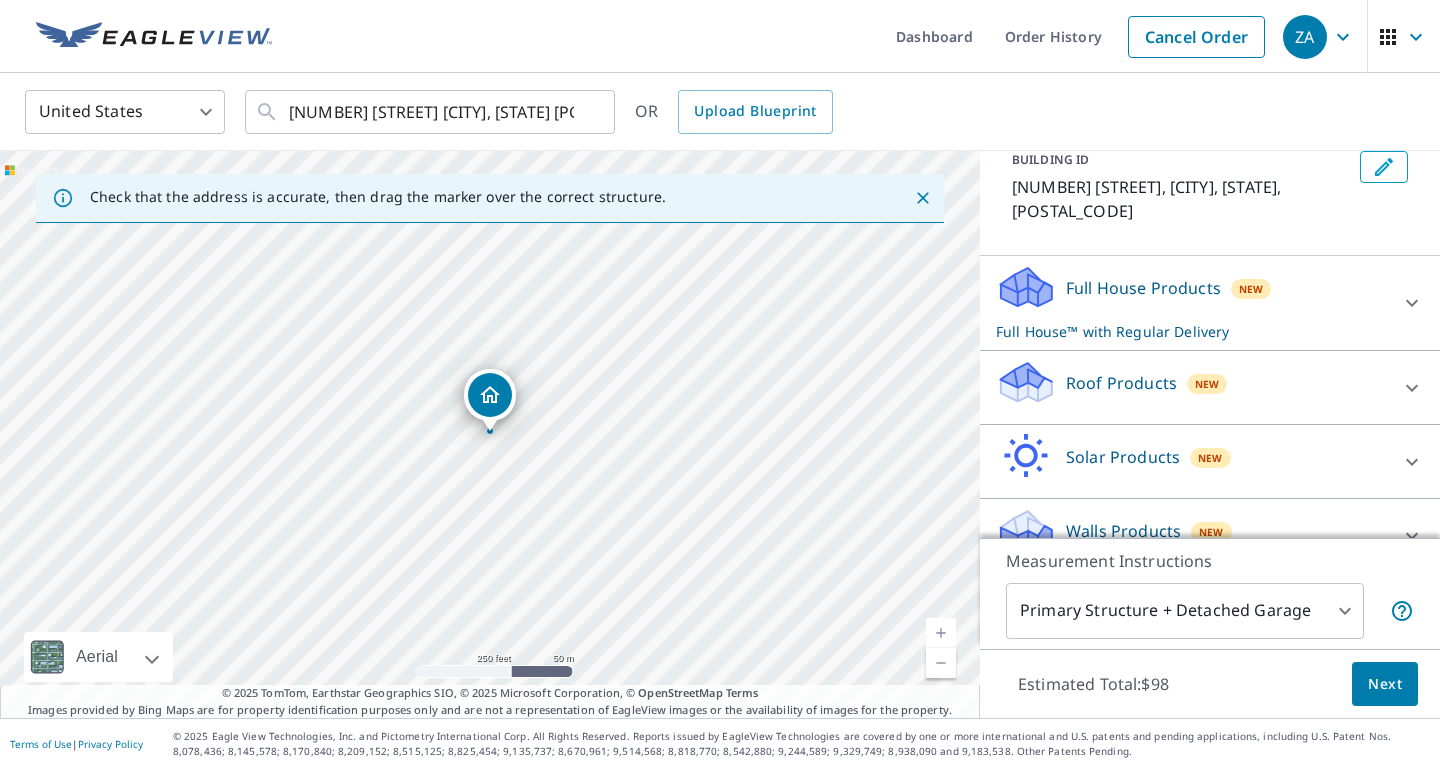 scroll, scrollTop: 137, scrollLeft: 0, axis: vertical 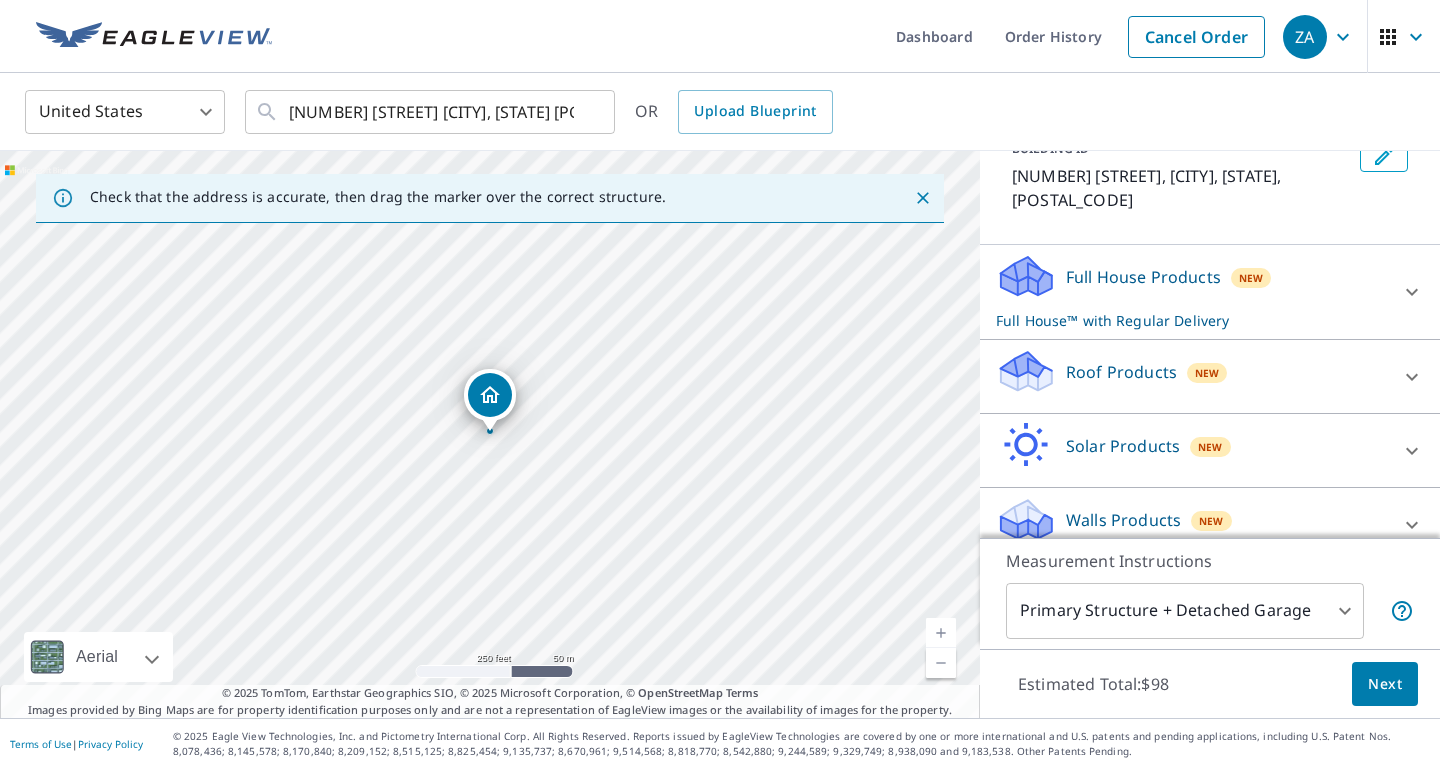 click on "Solar Products" at bounding box center [1123, 446] 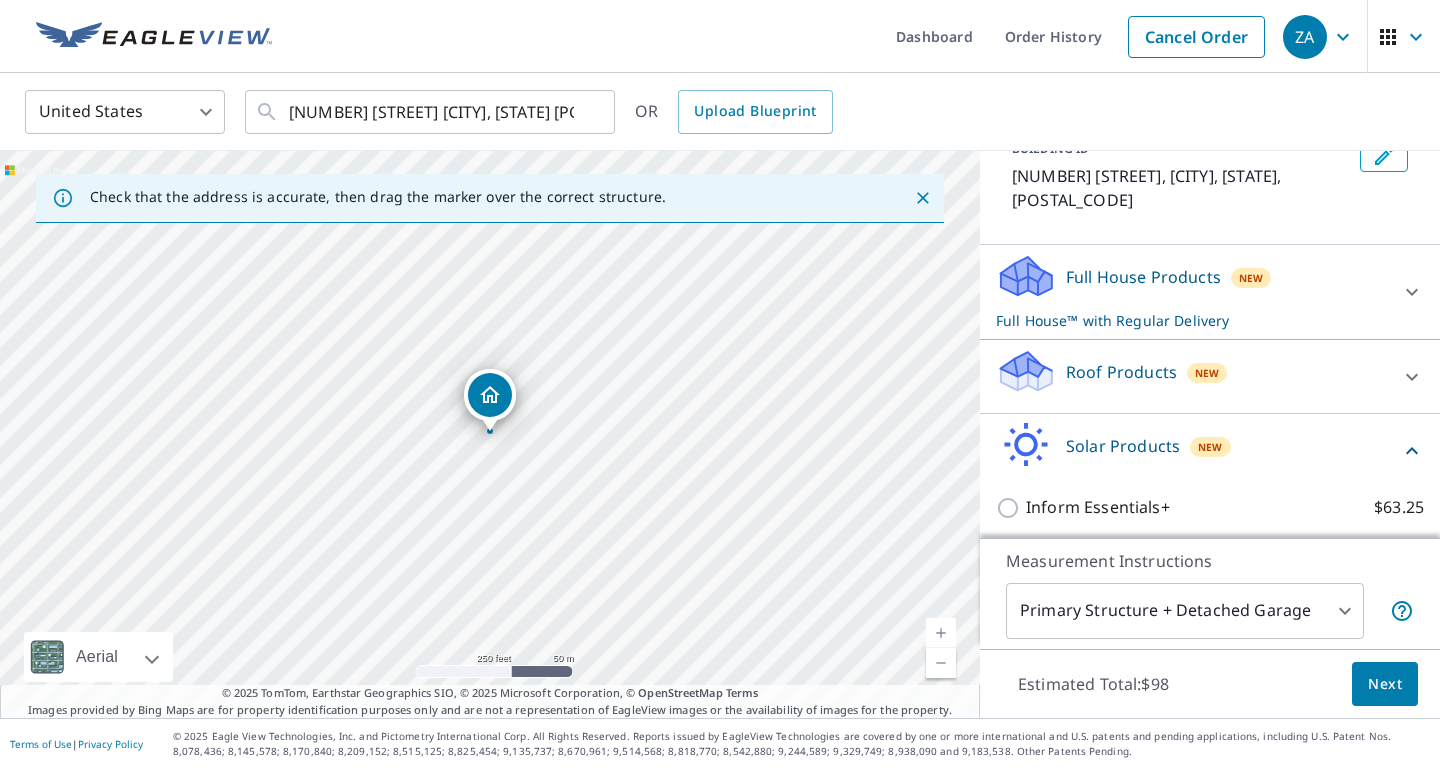 click on "Solar Products" at bounding box center (1123, 446) 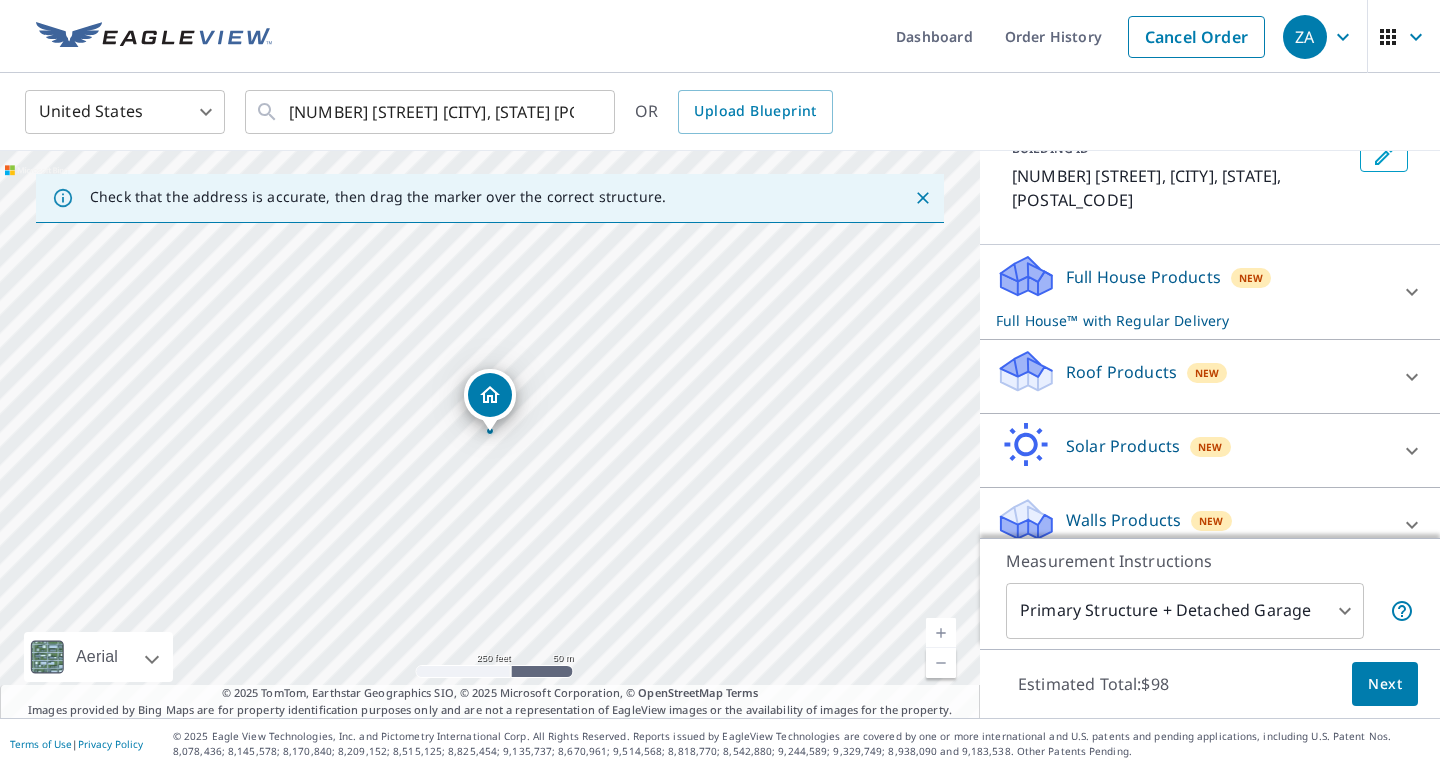 click on "Roof Products" at bounding box center (1121, 372) 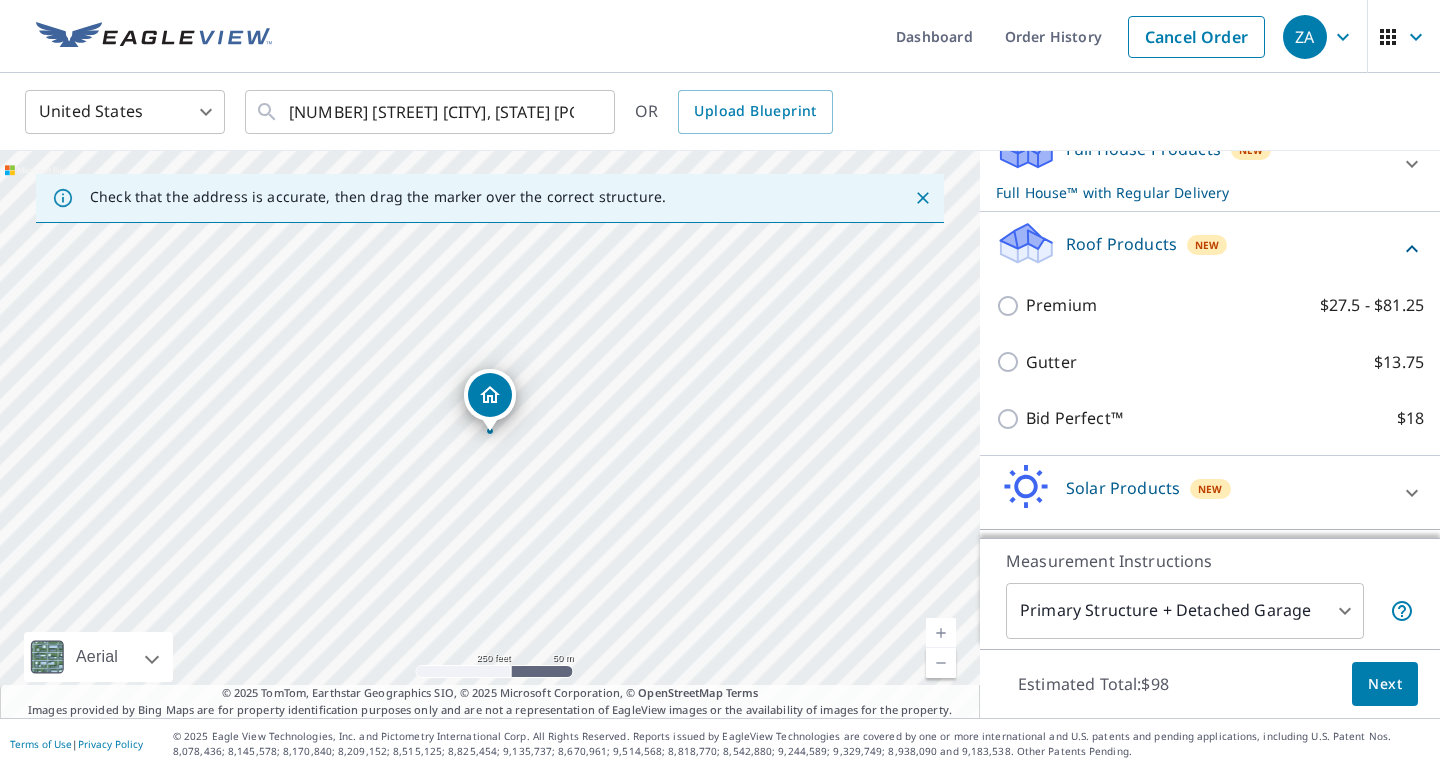 scroll, scrollTop: 266, scrollLeft: 0, axis: vertical 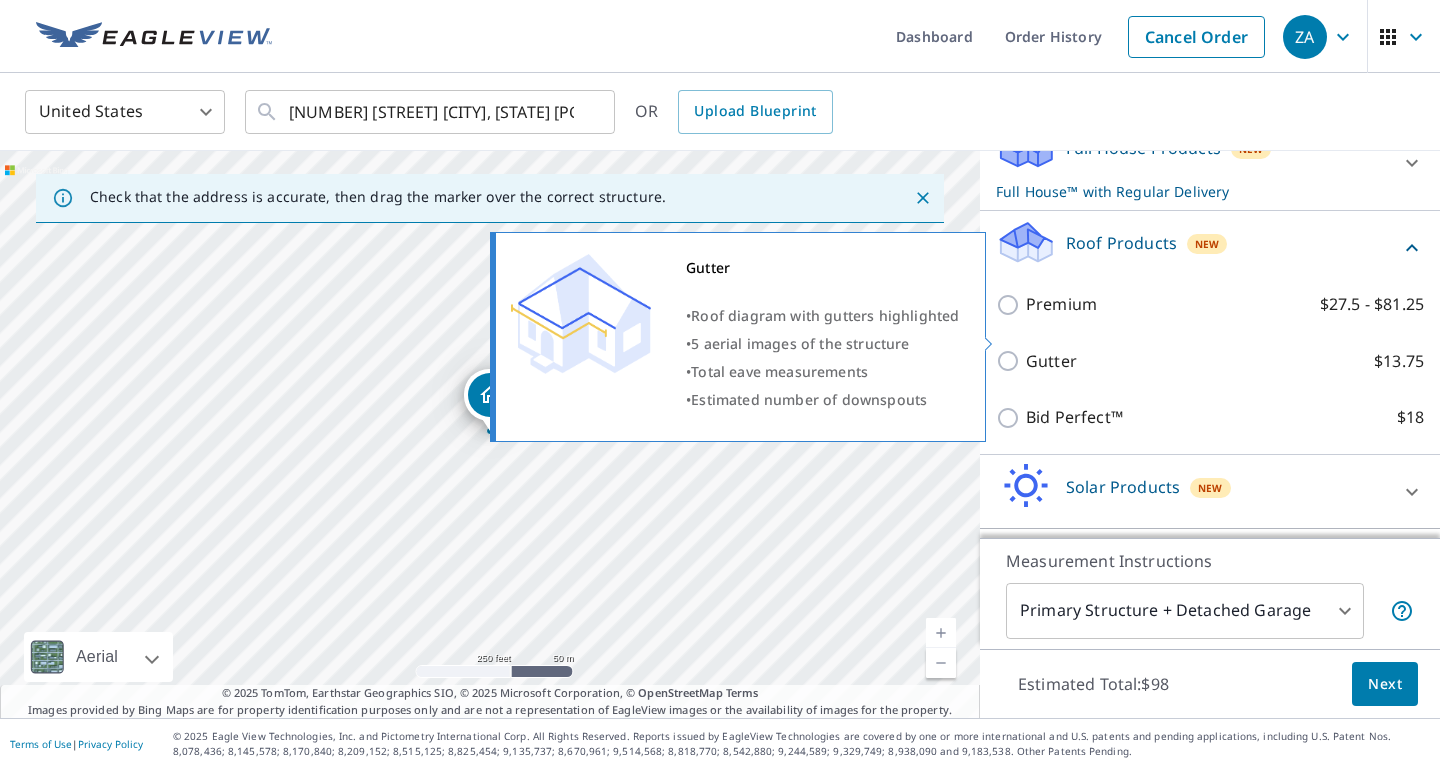 click on "Gutter" at bounding box center [1051, 361] 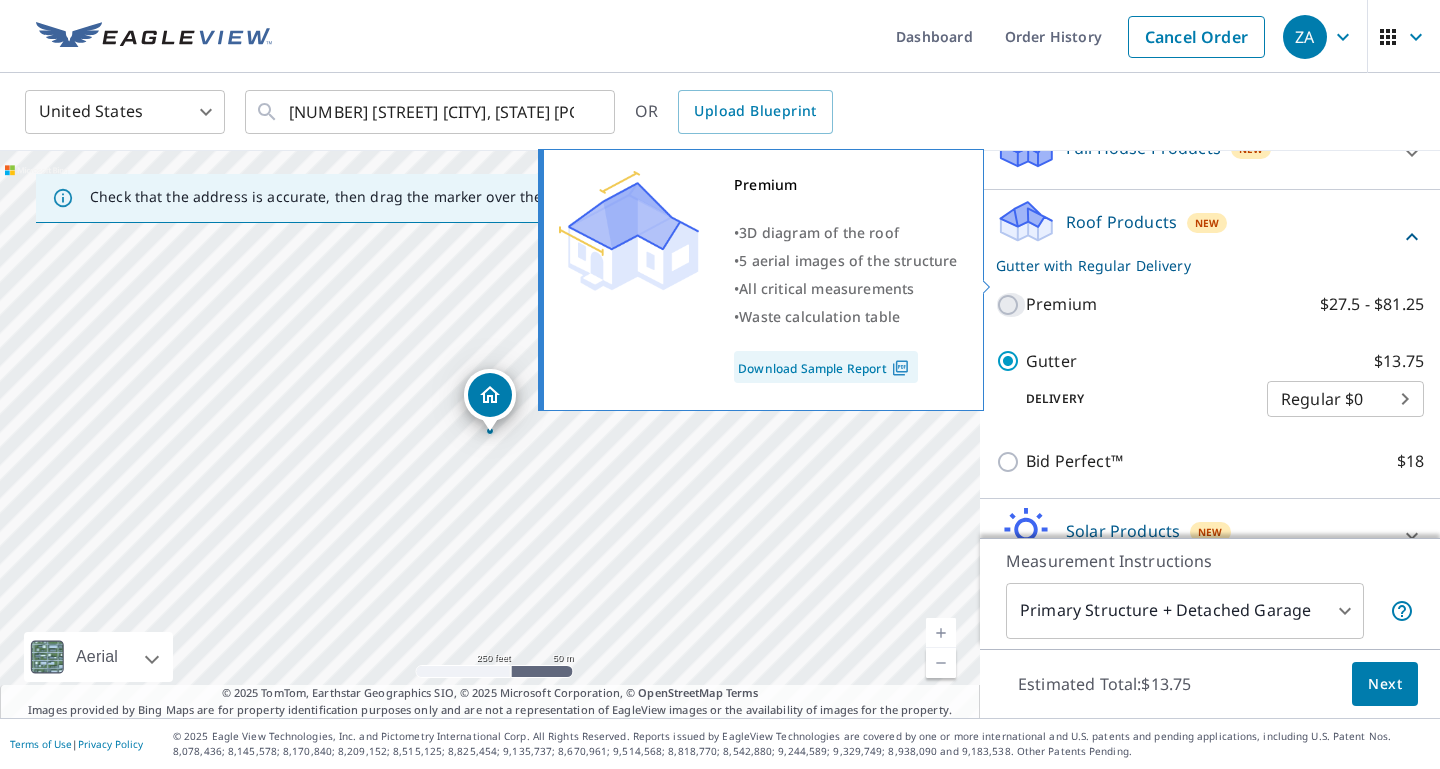 click on "Premium $27.5 - $81.25" at bounding box center (1011, 305) 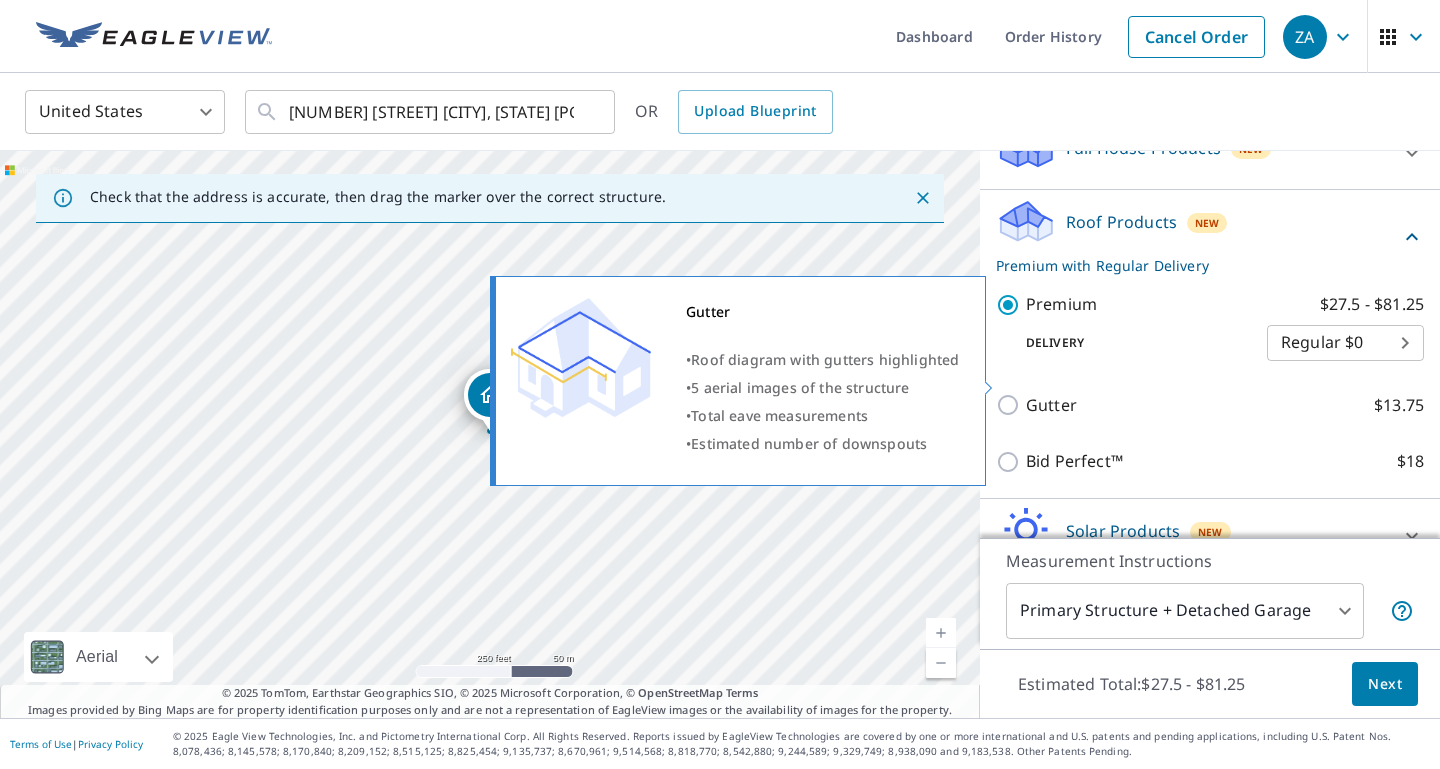 click on "Gutter" at bounding box center [1051, 405] 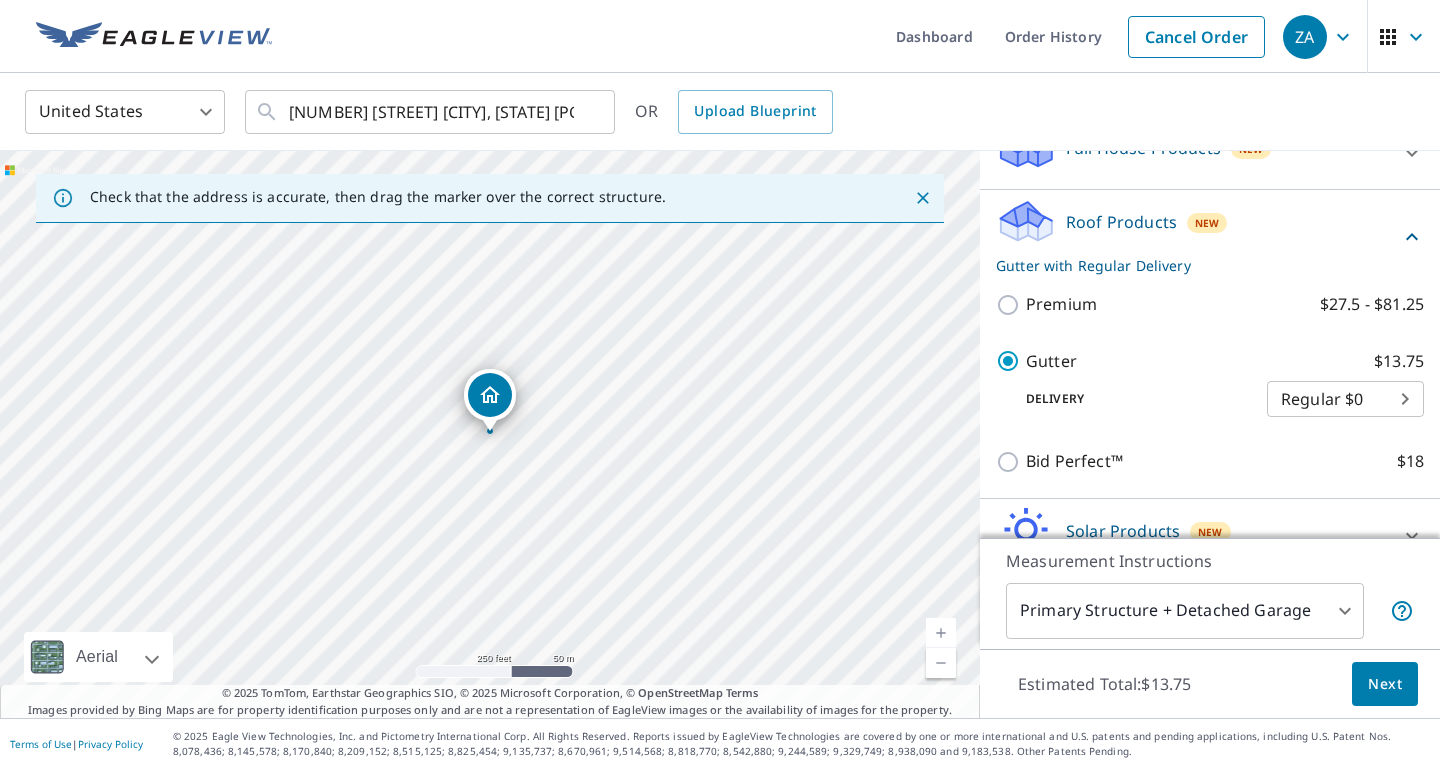 click on "Next" at bounding box center [1385, 684] 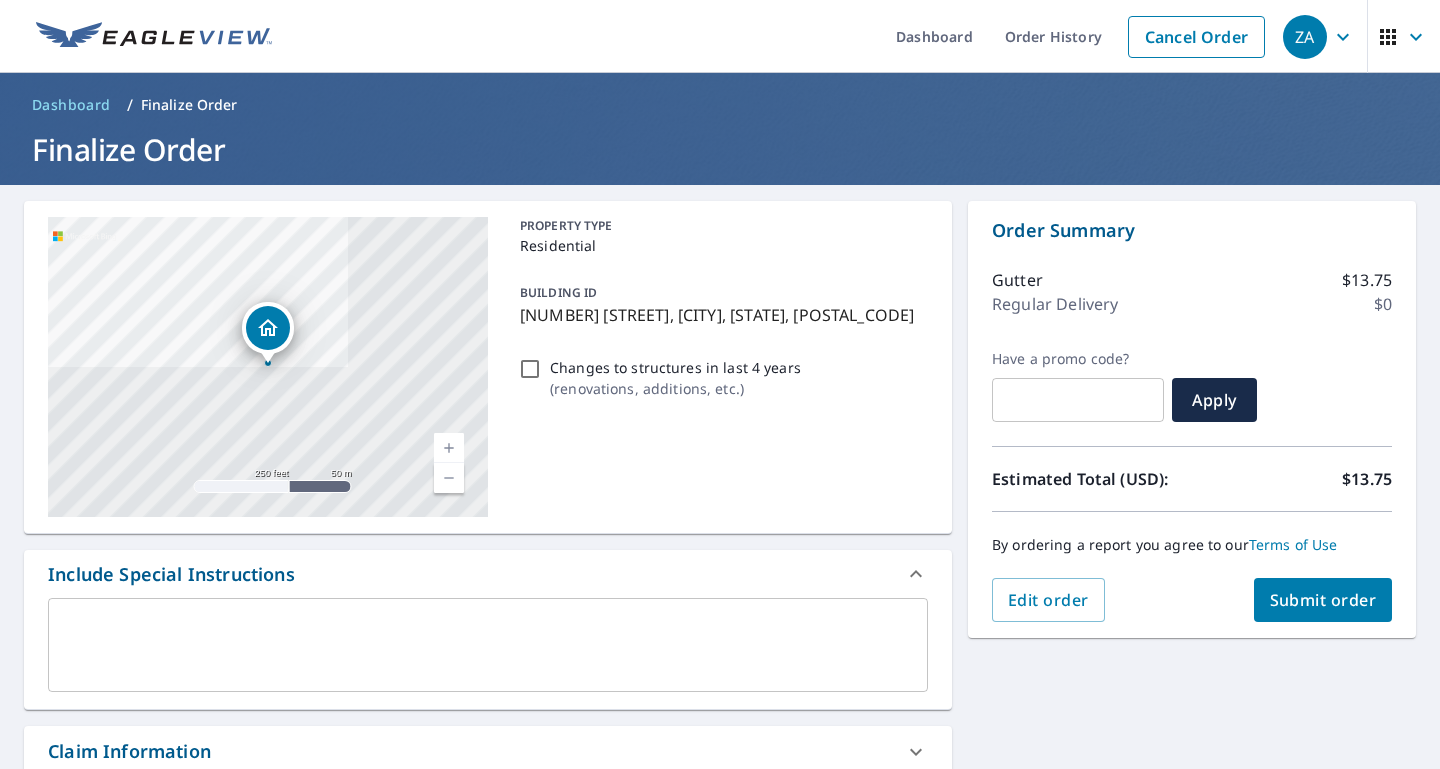 click on "Submit order" at bounding box center [1323, 600] 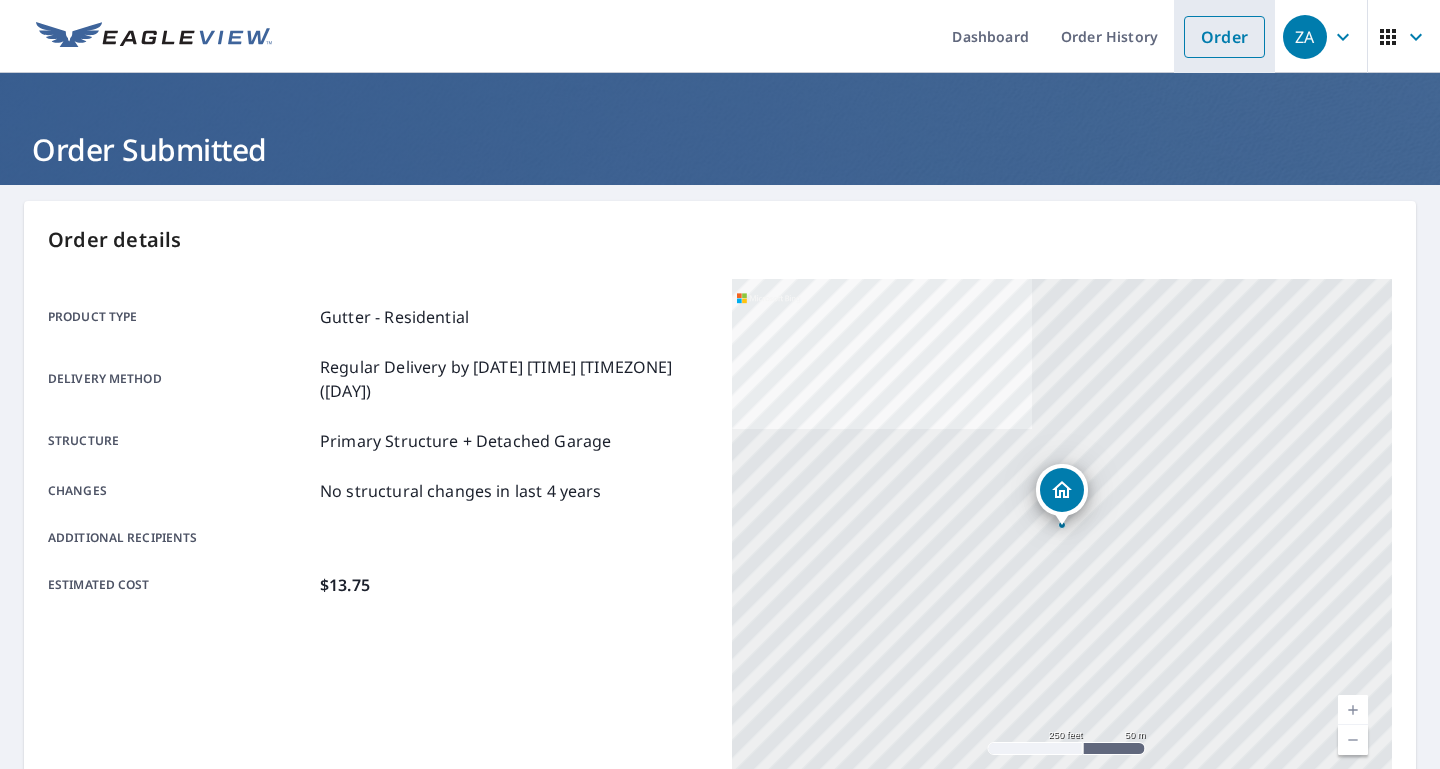 click on "Order" at bounding box center [1224, 37] 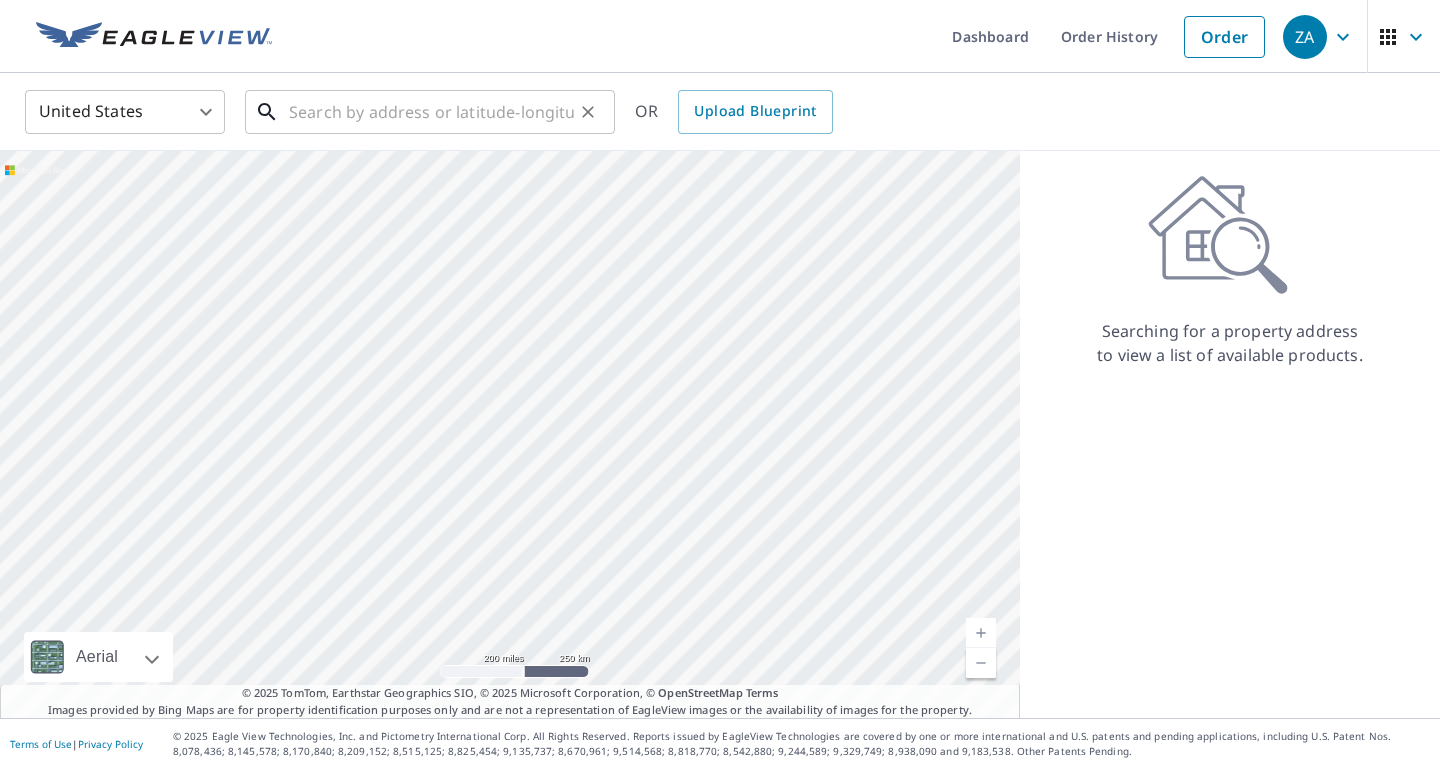 click at bounding box center [431, 112] 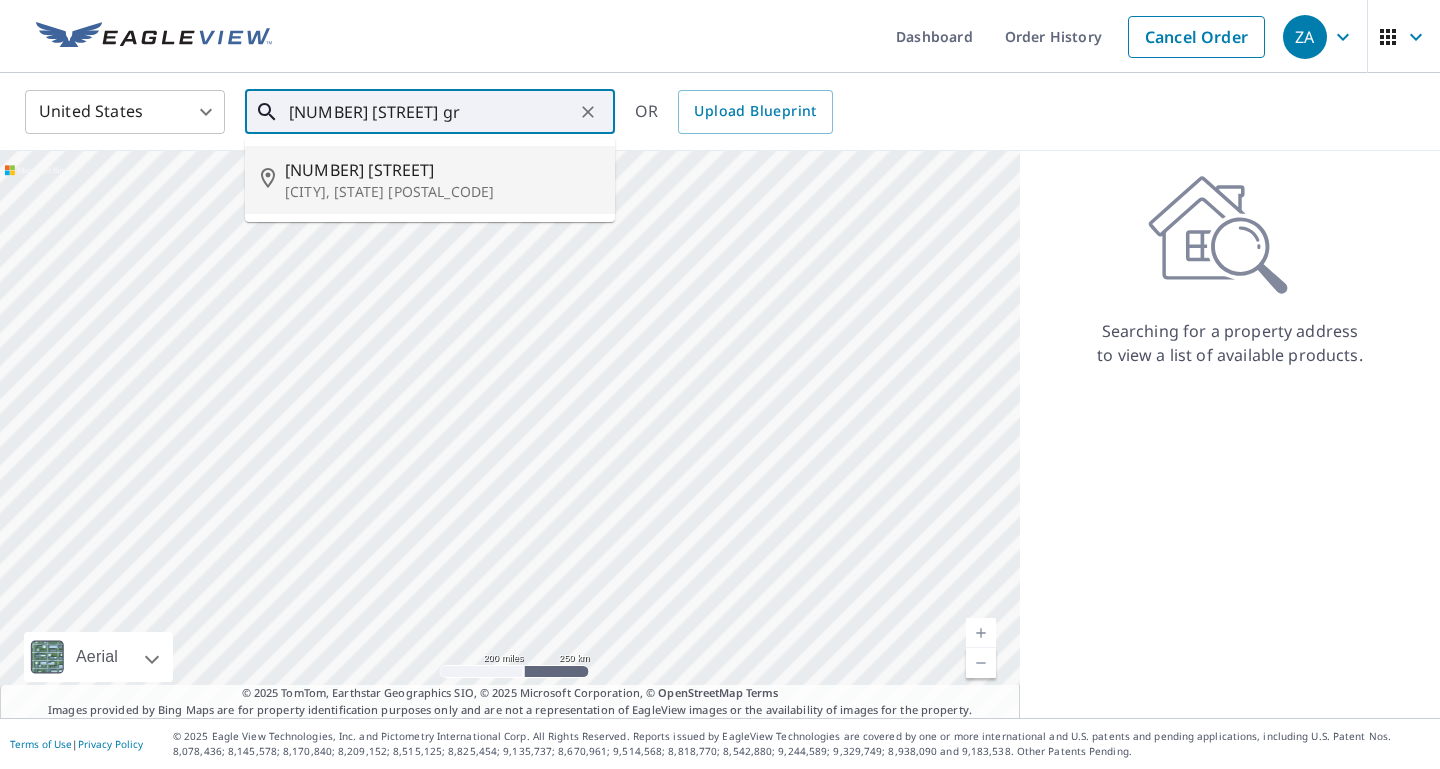 click on "[NUMBER] [STREET]" at bounding box center (442, 170) 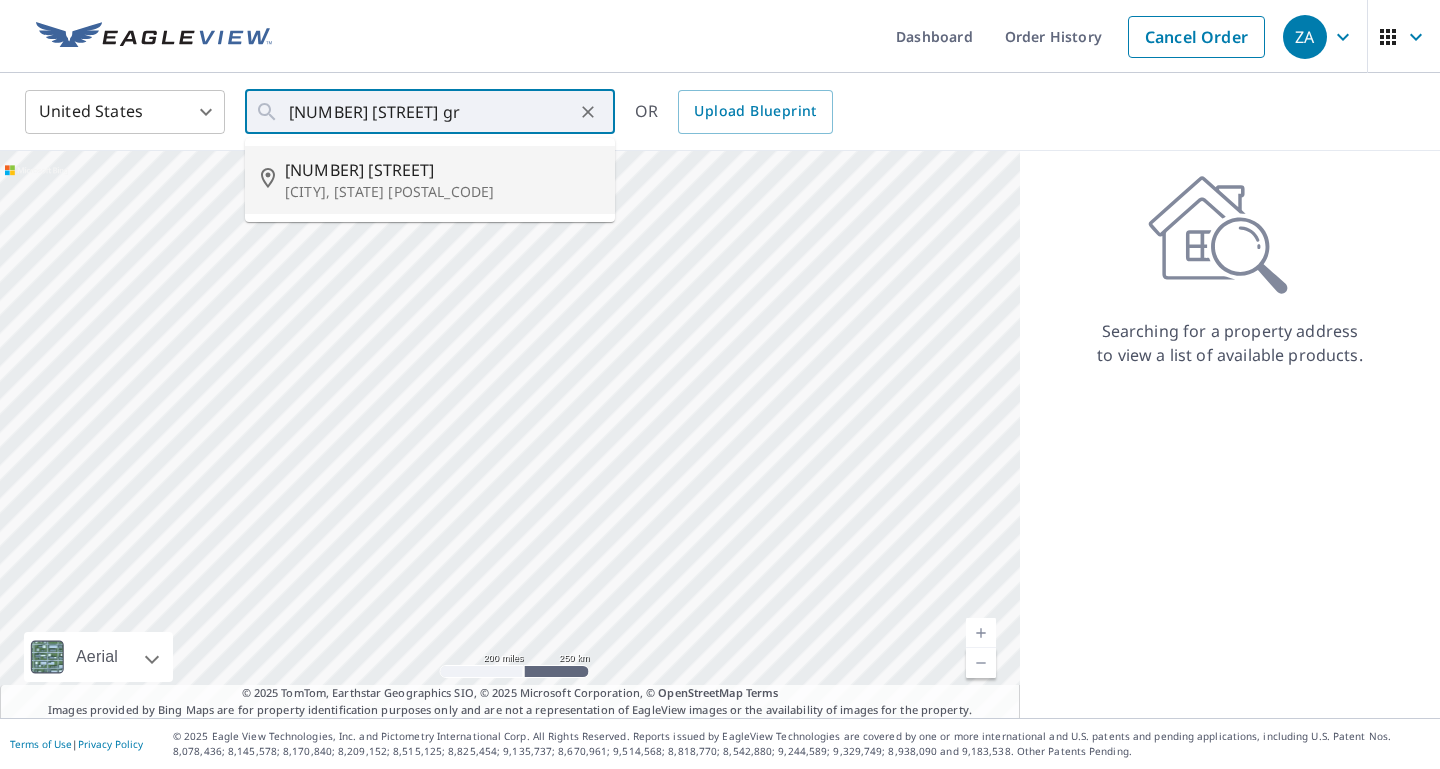 type on "[NUMBER] [STREET], [CITY], [STATE] [POSTAL_CODE]" 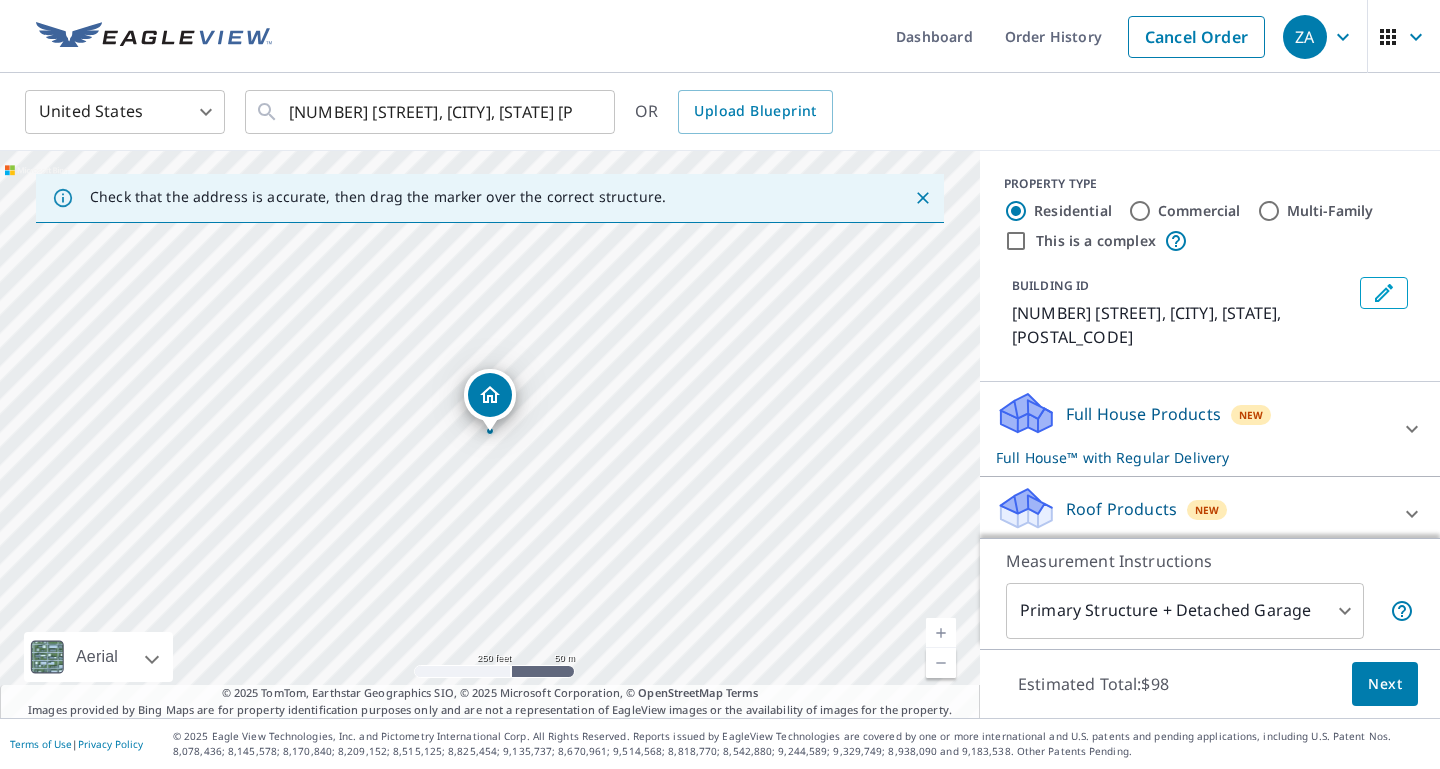 scroll, scrollTop: 137, scrollLeft: 0, axis: vertical 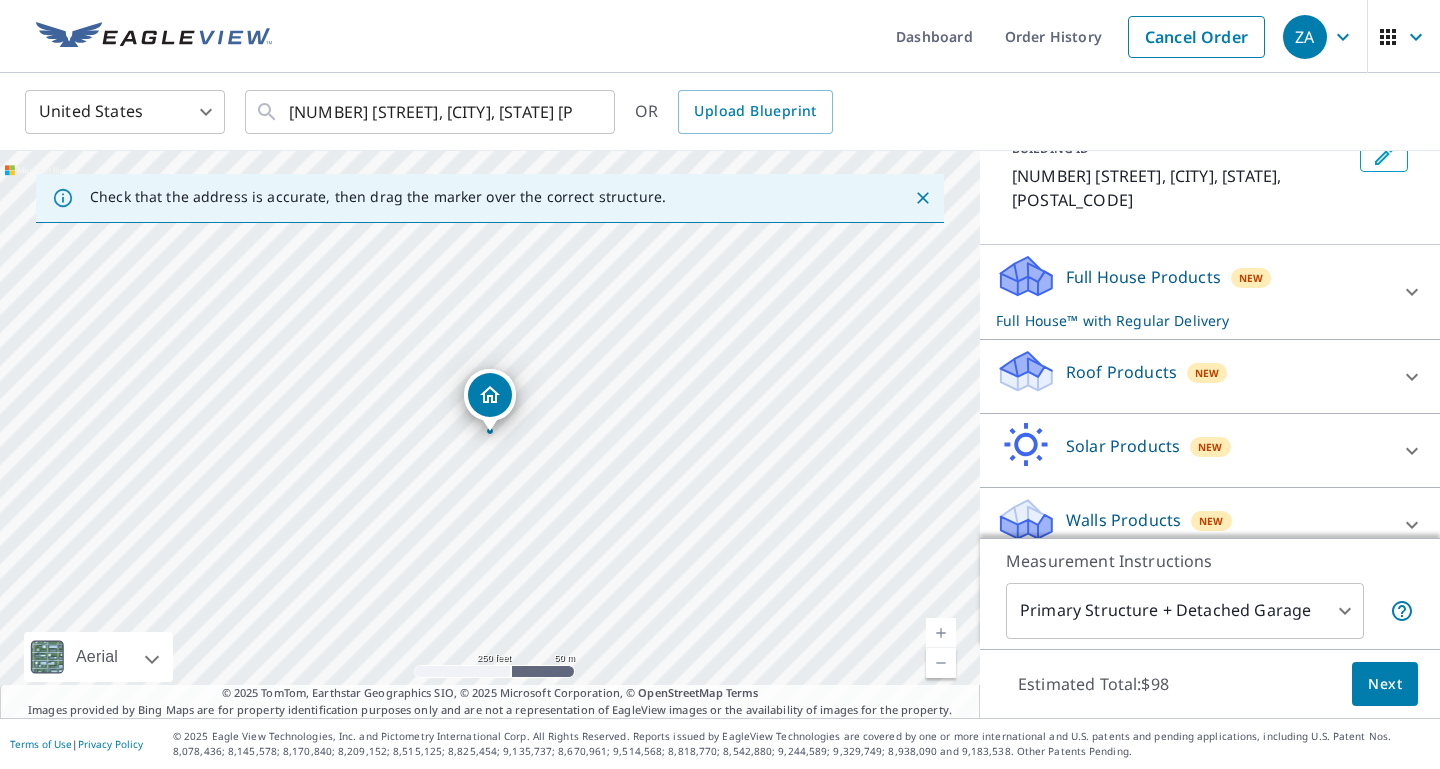 click on "Roof Products" at bounding box center [1121, 372] 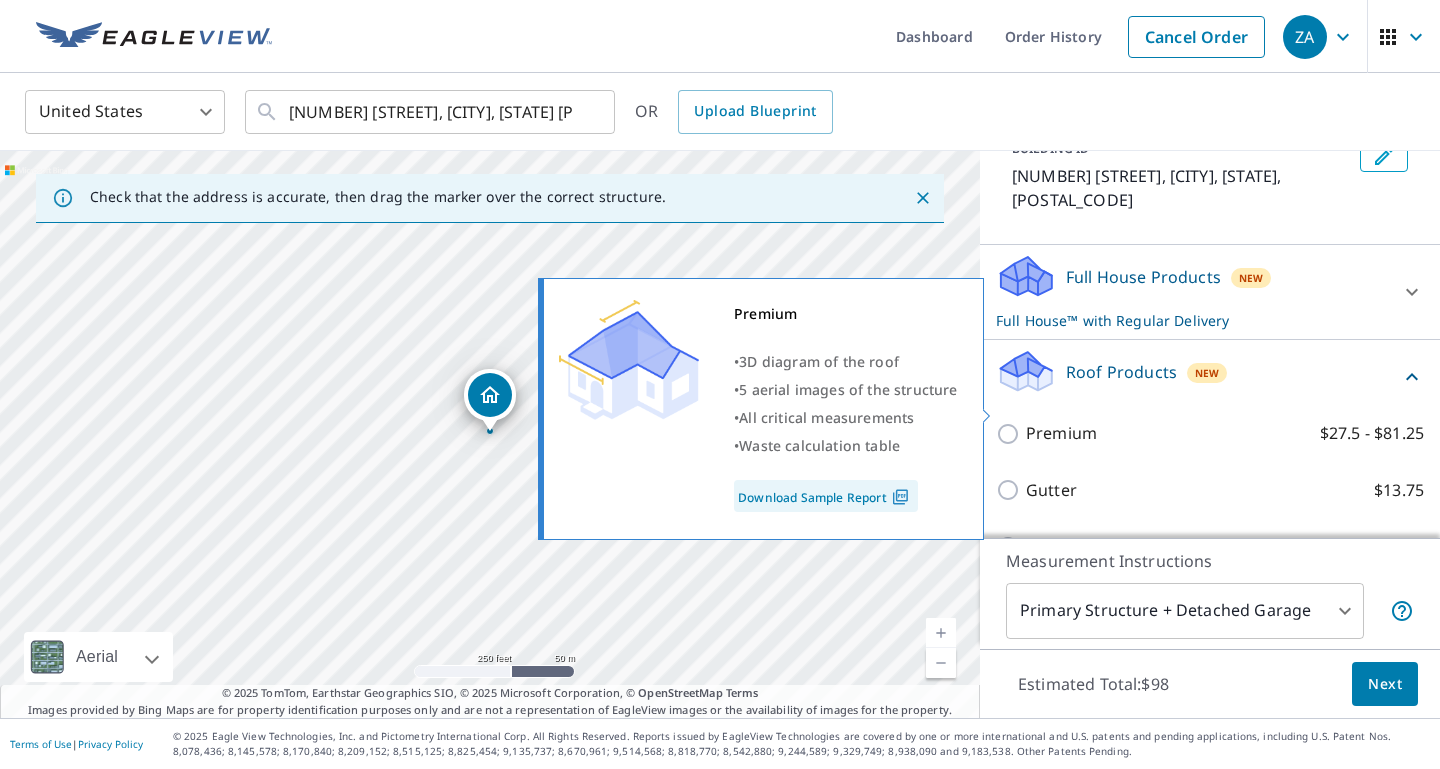 click on "Premium" at bounding box center [1061, 433] 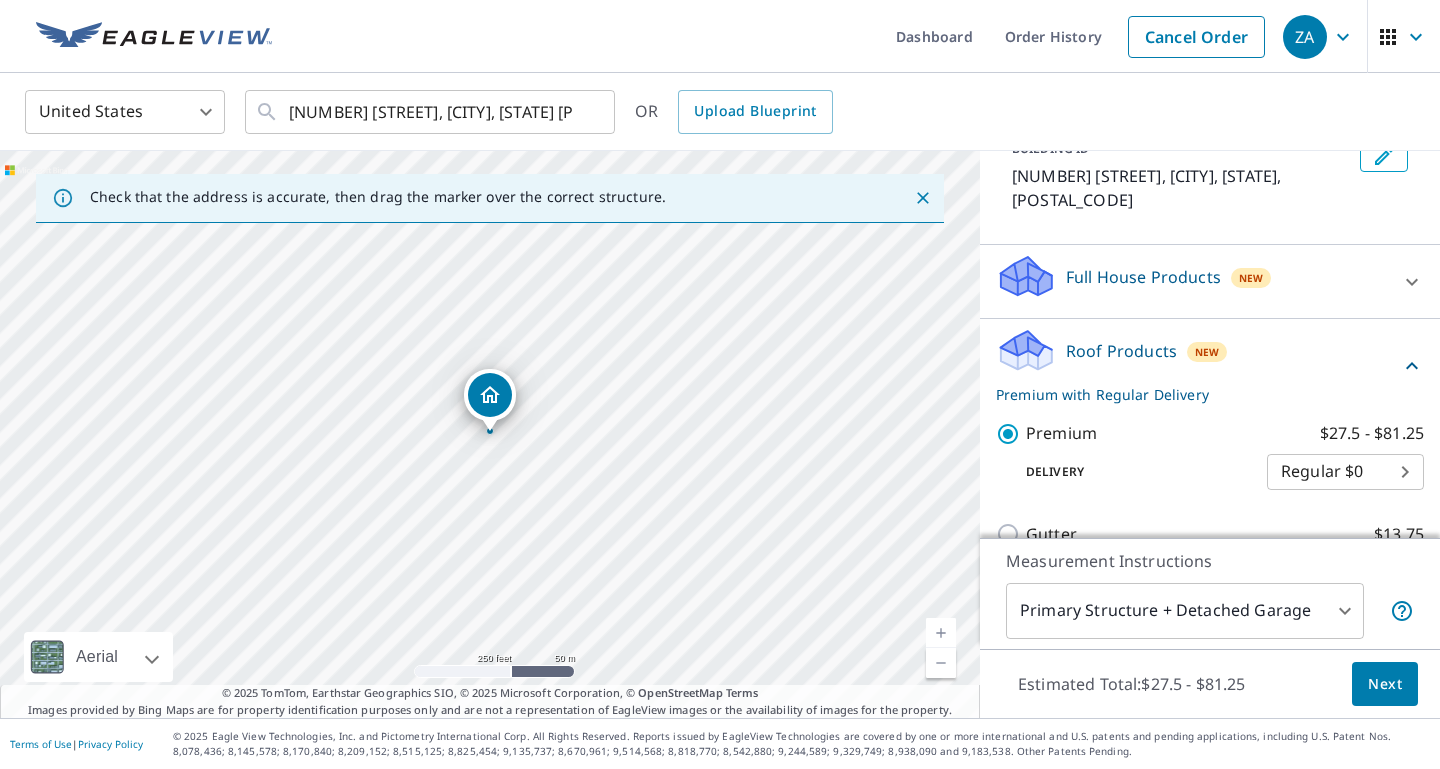 click on "Next" at bounding box center [1385, 684] 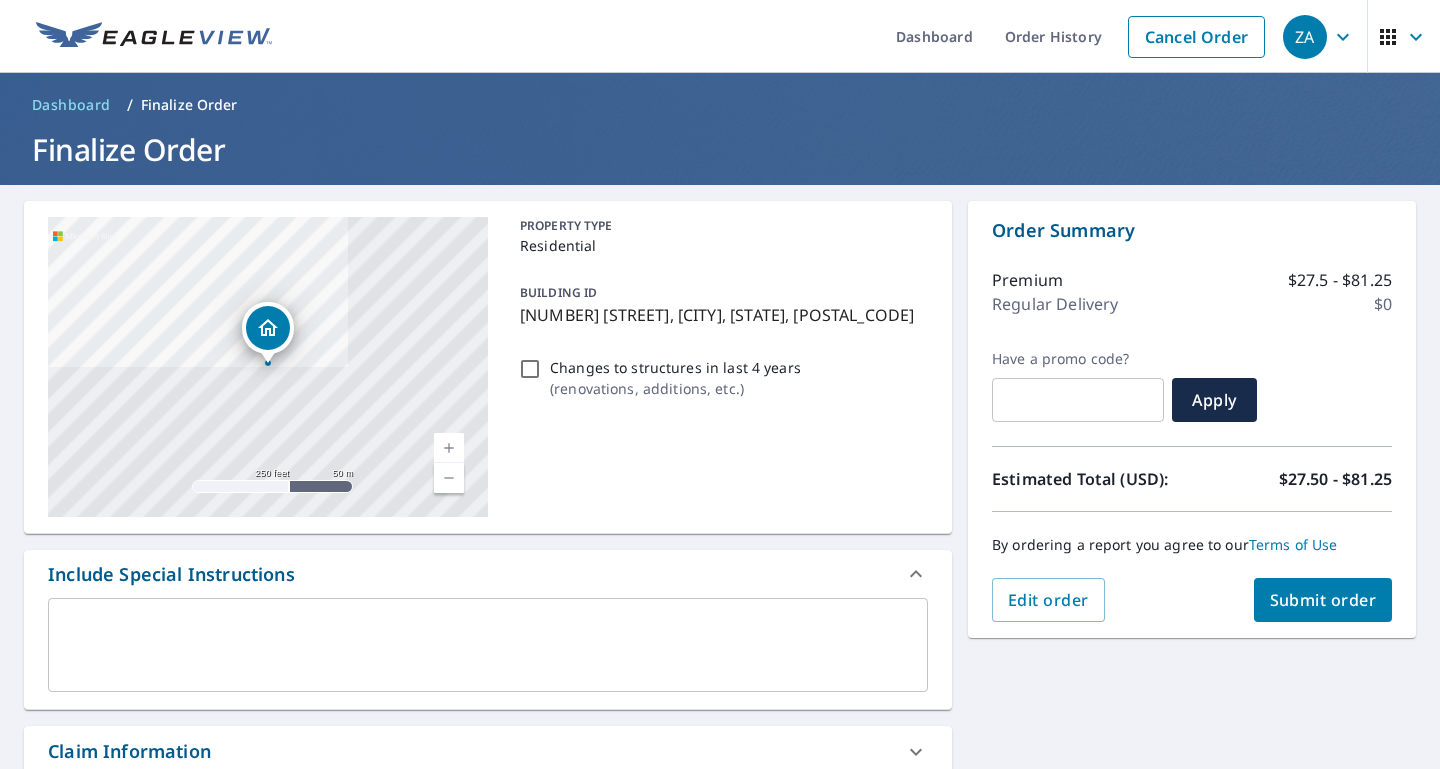 click on "Submit order" at bounding box center (1323, 600) 